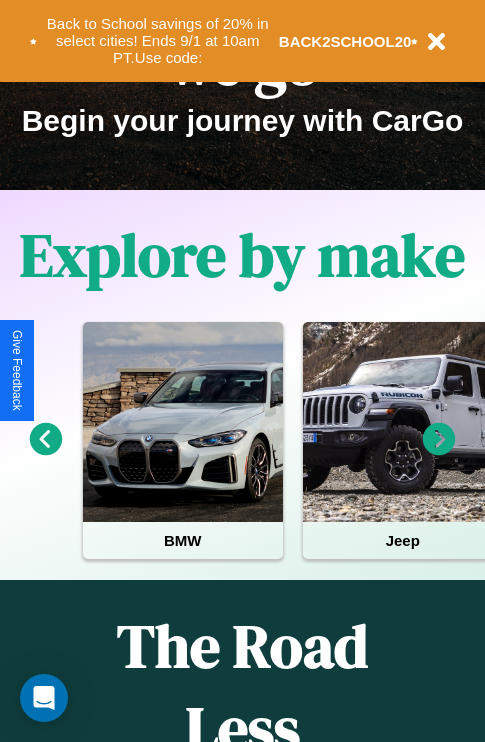scroll, scrollTop: 308, scrollLeft: 0, axis: vertical 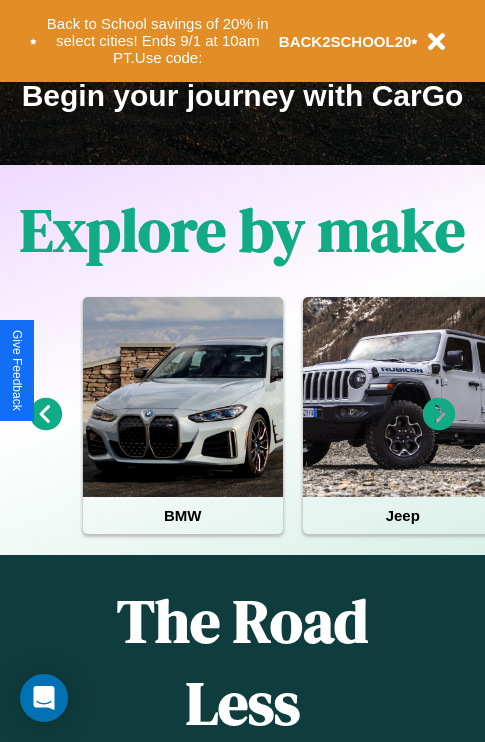 click 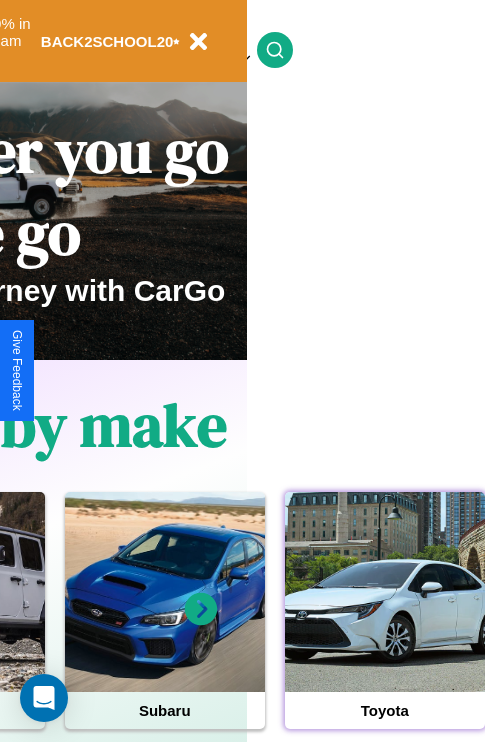click at bounding box center [385, 592] 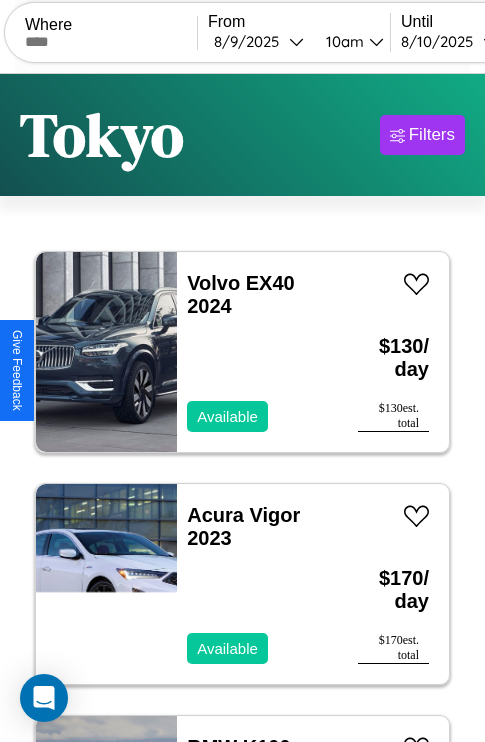 scroll, scrollTop: 95, scrollLeft: 0, axis: vertical 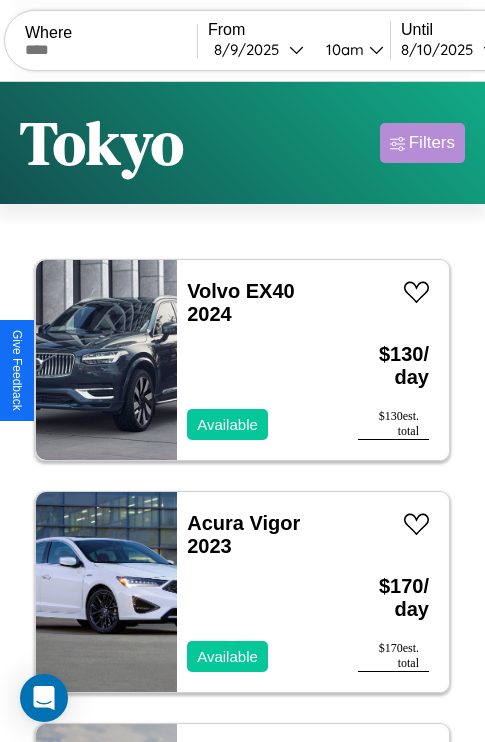 click on "Filters" at bounding box center [432, 143] 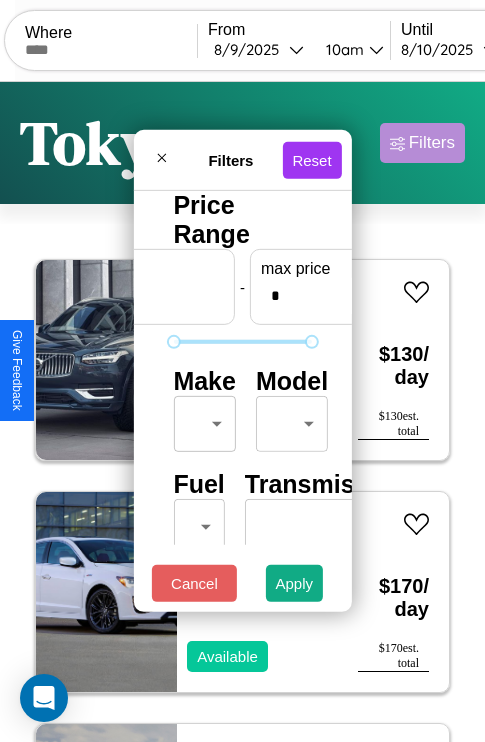 scroll, scrollTop: 0, scrollLeft: 124, axis: horizontal 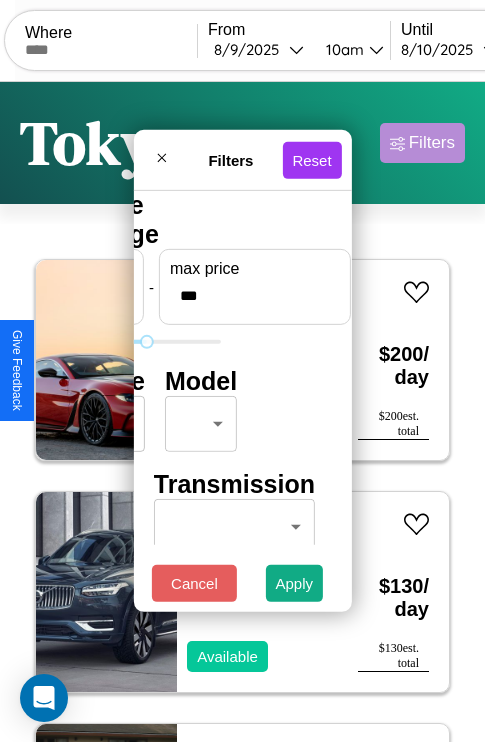 type on "***" 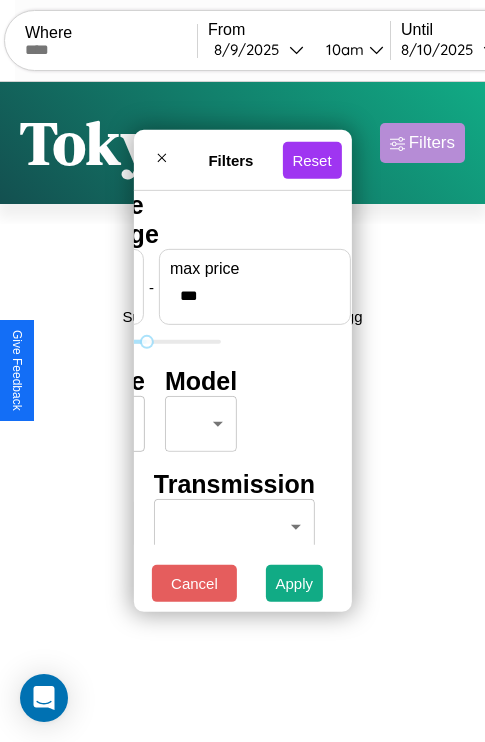 scroll, scrollTop: 0, scrollLeft: 0, axis: both 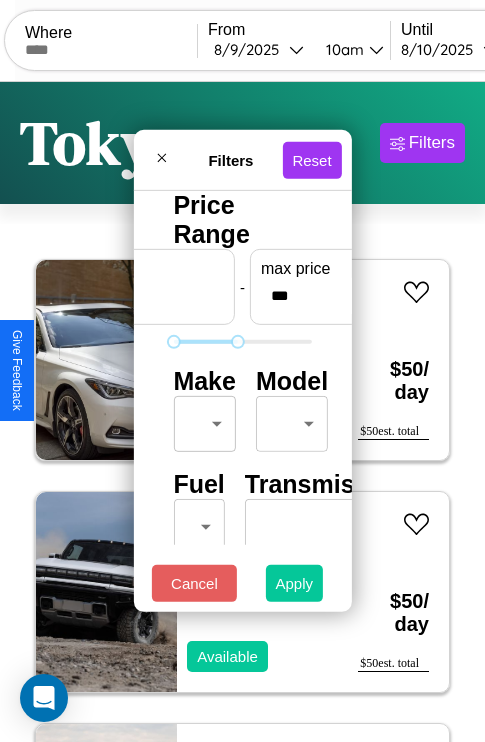 type on "*" 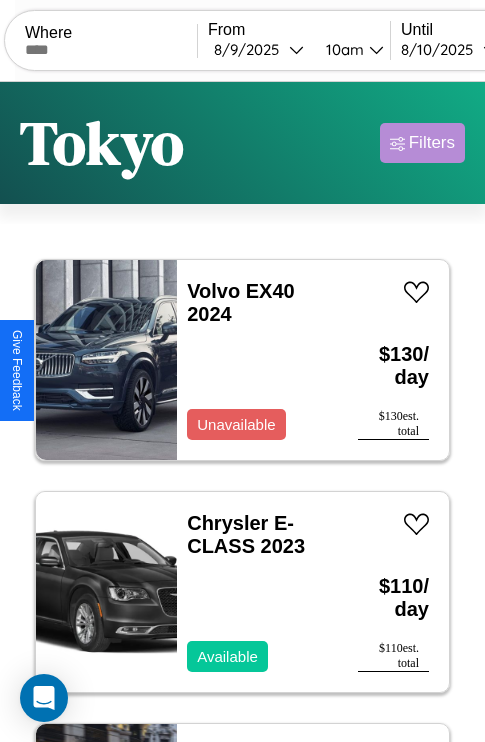 click on "Filters" at bounding box center (432, 143) 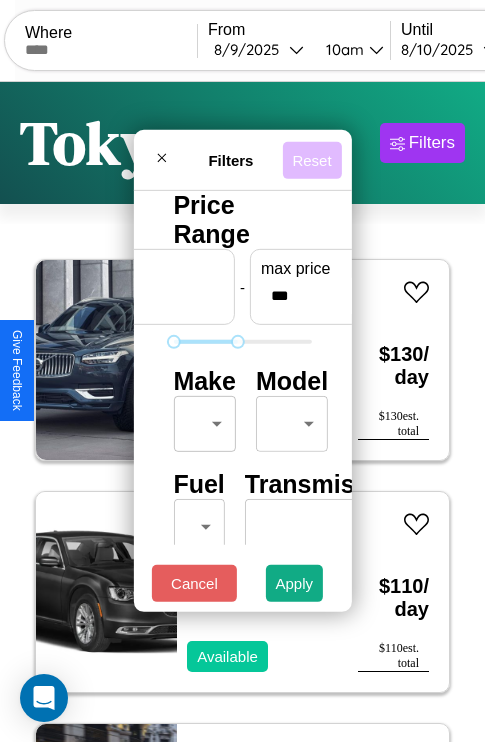 click on "Reset" at bounding box center [311, 159] 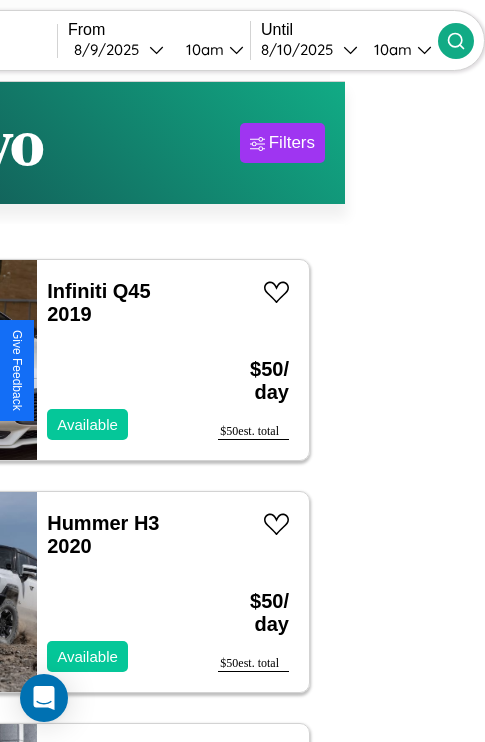 type on "******" 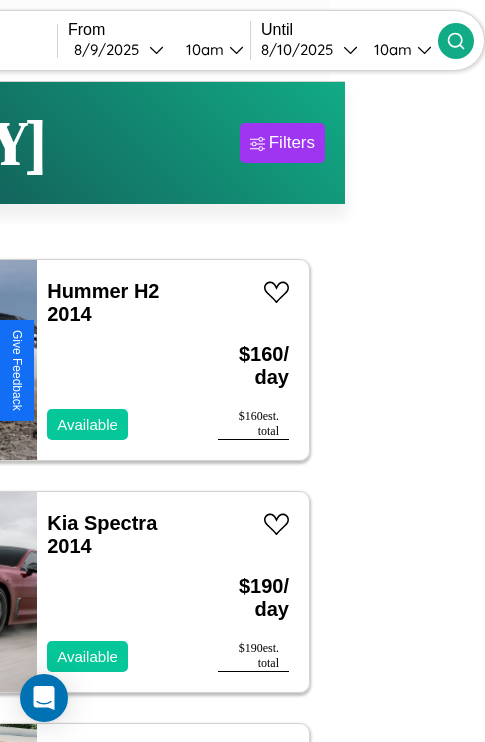 scroll, scrollTop: 74, scrollLeft: 66, axis: both 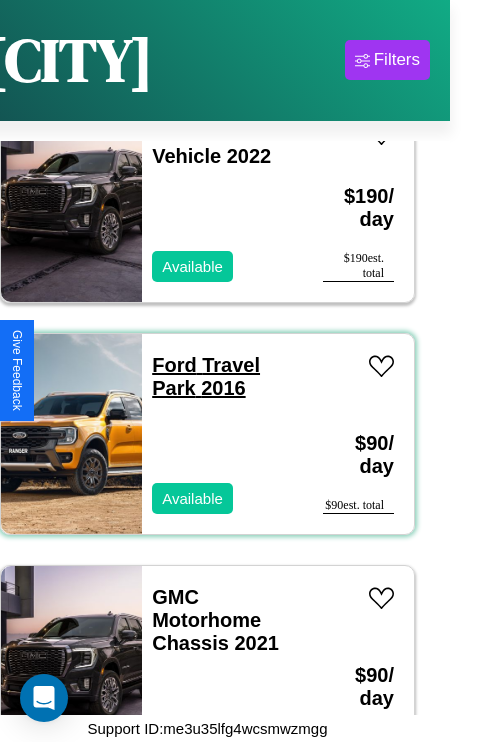 click on "Ford   Travel Park   2016" at bounding box center (206, 376) 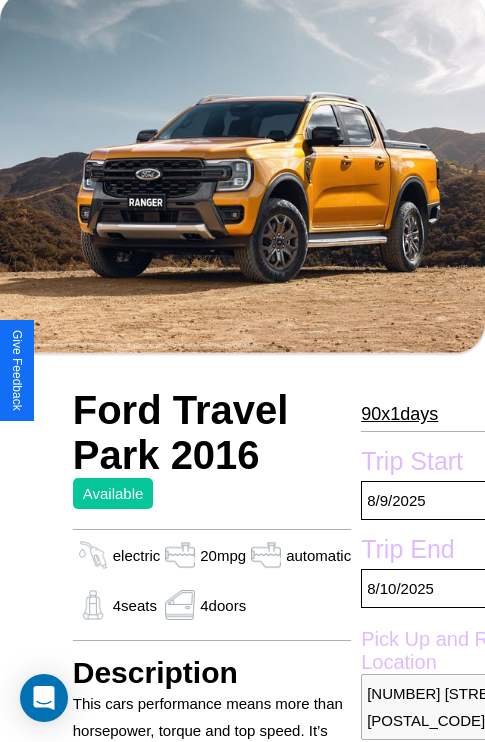 scroll, scrollTop: 133, scrollLeft: 0, axis: vertical 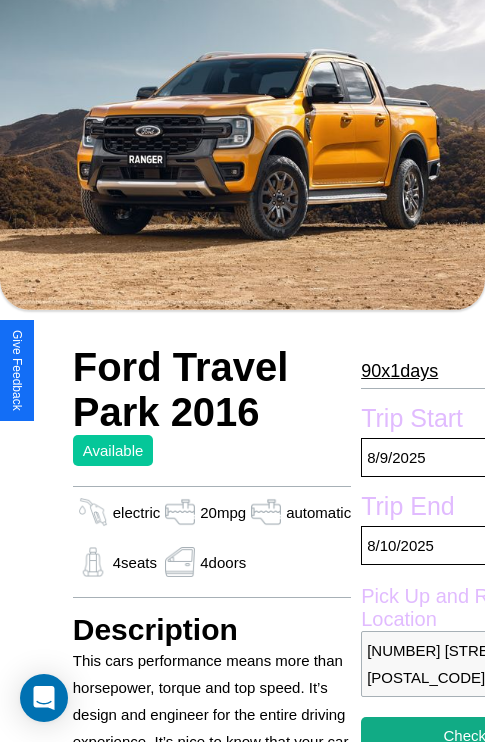 click on "90  x  1  days" at bounding box center (399, 371) 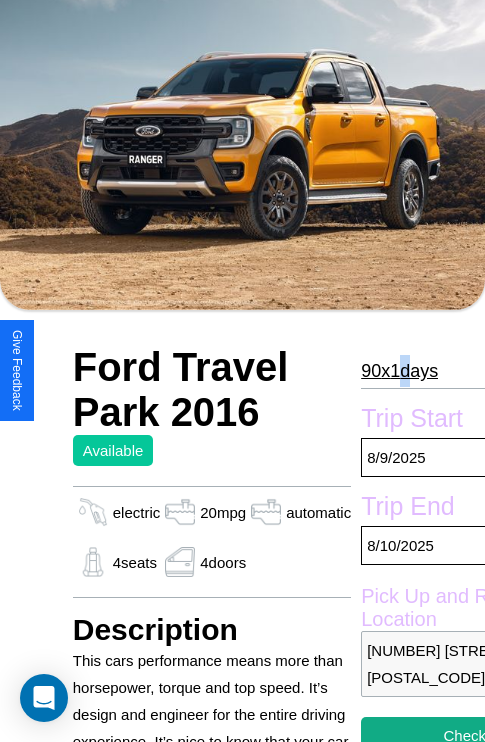 click on "90  x  1  days" at bounding box center [399, 371] 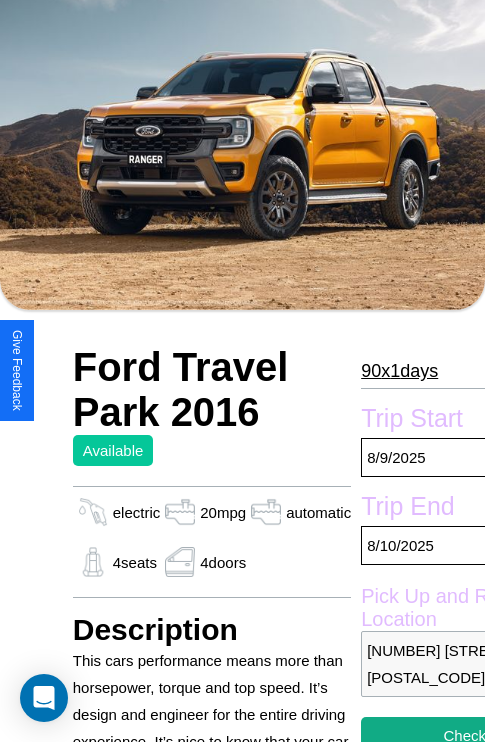 click on "90  x  1  days" at bounding box center (399, 371) 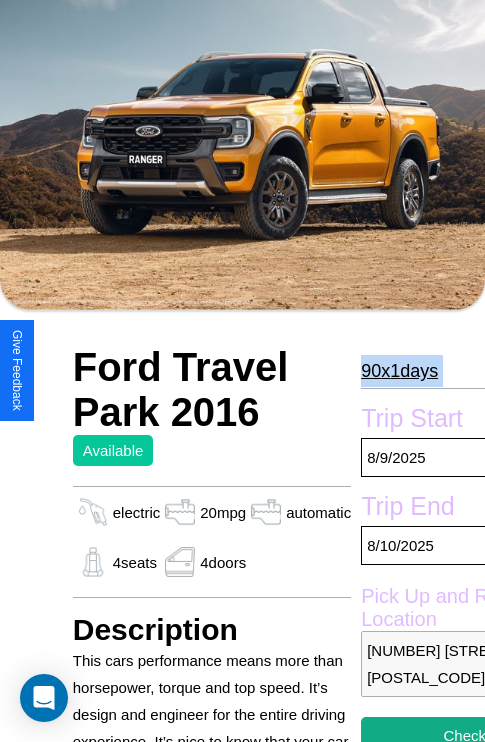 click on "90  x  1  days" at bounding box center (399, 371) 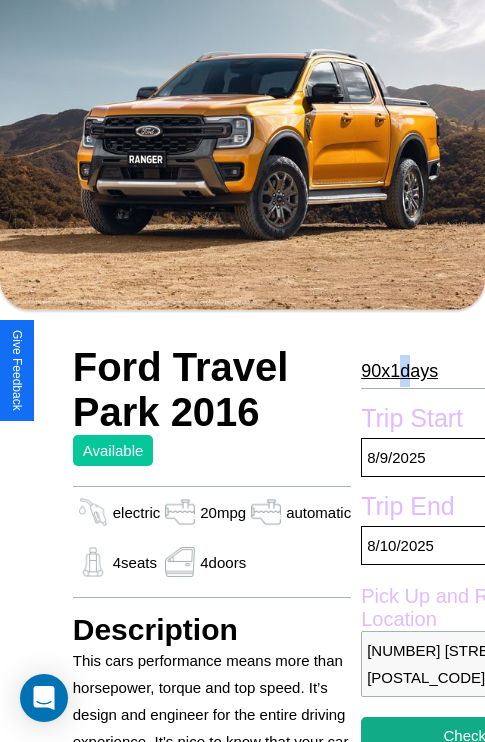 click on "90  x  1  days" at bounding box center [399, 371] 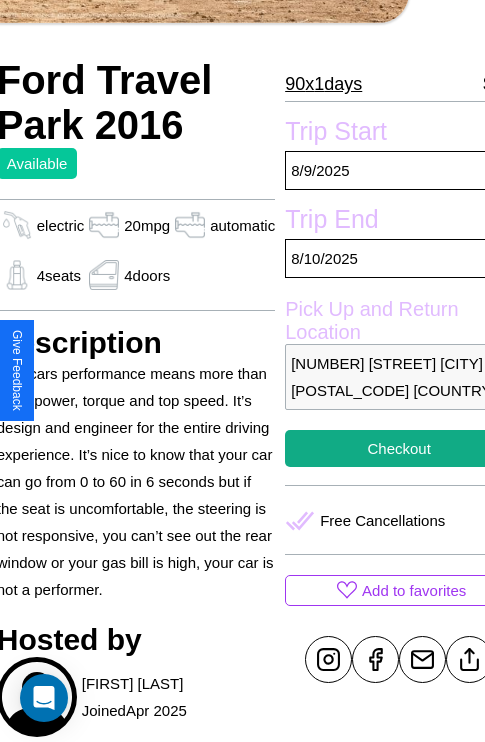 scroll, scrollTop: 497, scrollLeft: 96, axis: both 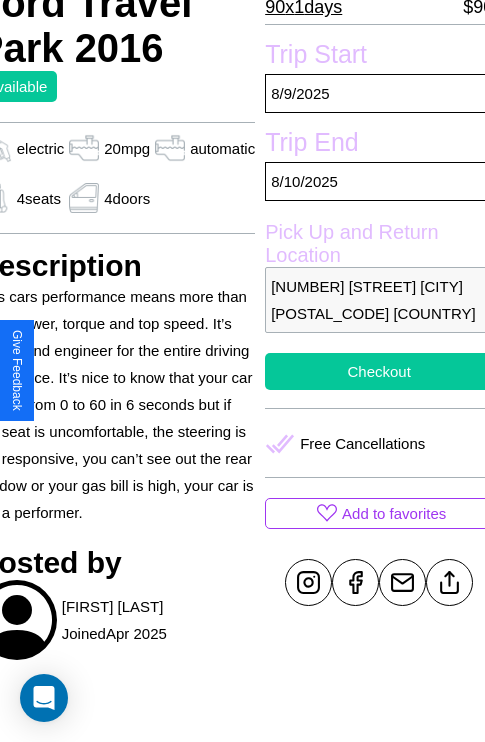click on "Checkout" at bounding box center (379, 371) 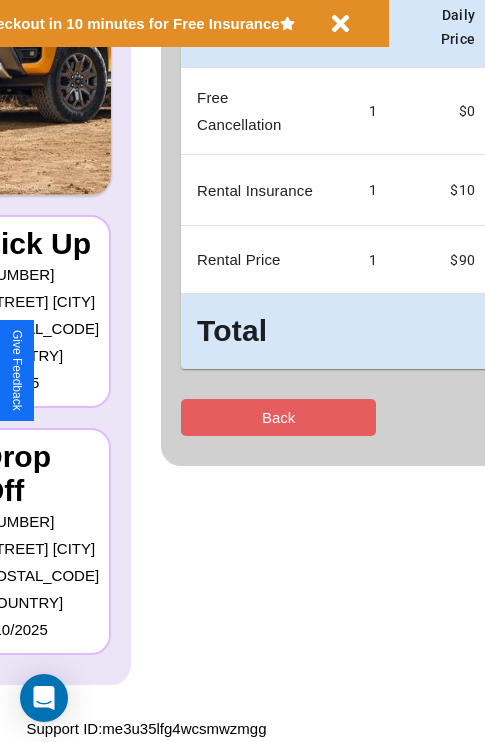 scroll, scrollTop: 0, scrollLeft: 0, axis: both 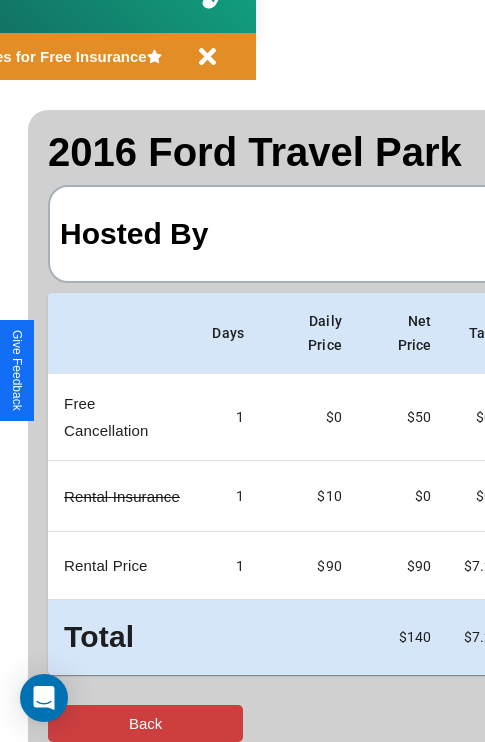 click on "Back" at bounding box center (145, 723) 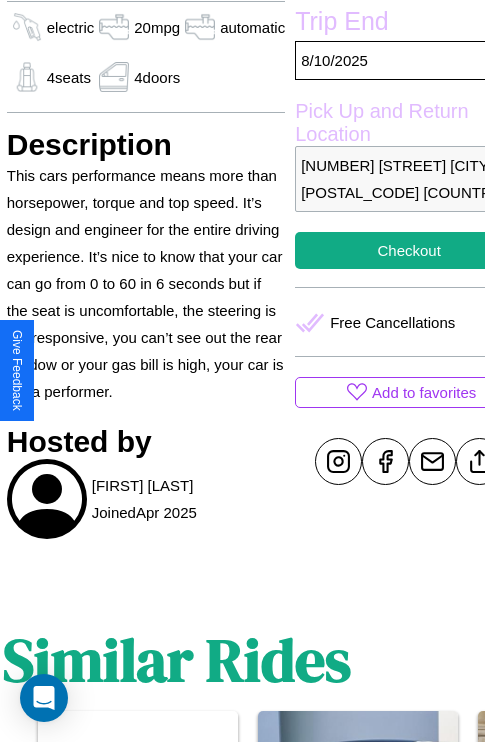 scroll, scrollTop: 708, scrollLeft: 76, axis: both 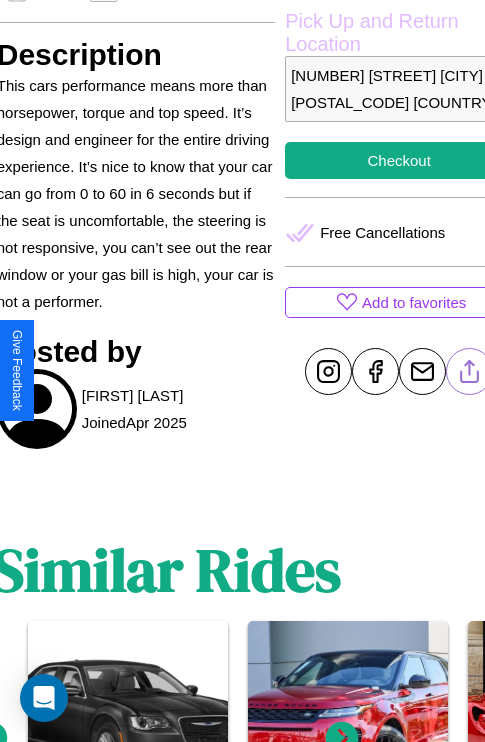 click 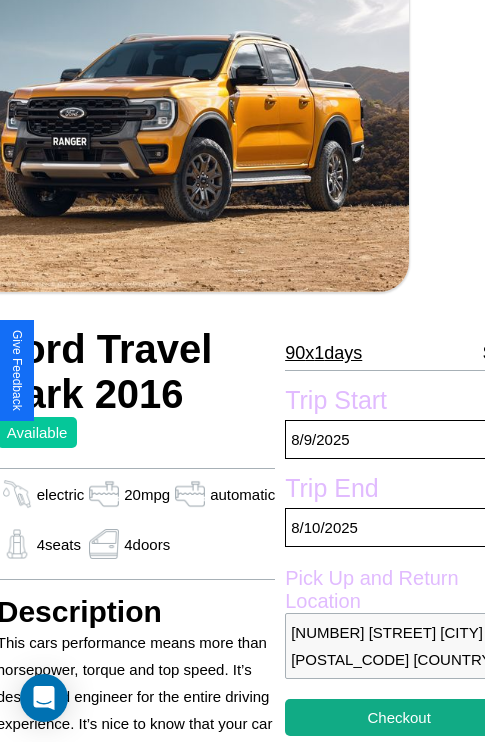 scroll, scrollTop: 133, scrollLeft: 76, axis: both 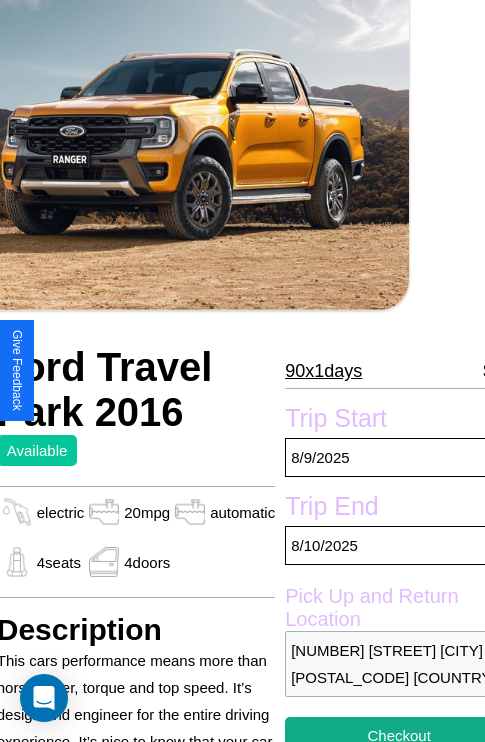 click on "90  x  1  days" at bounding box center (323, 371) 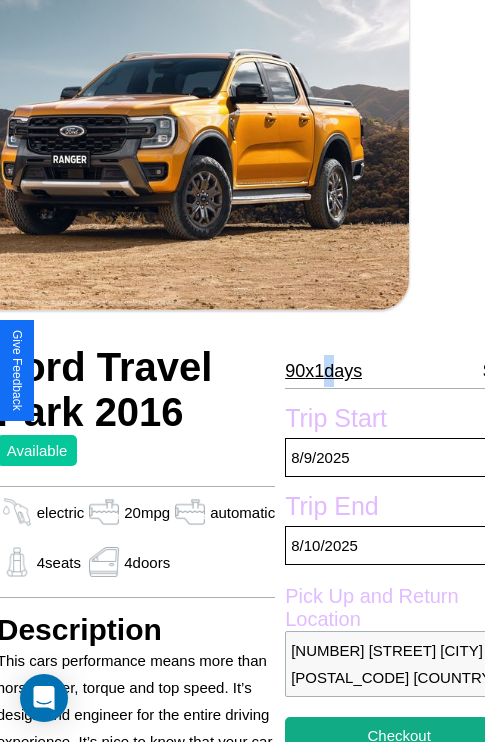 click on "90  x  1  days" at bounding box center (323, 371) 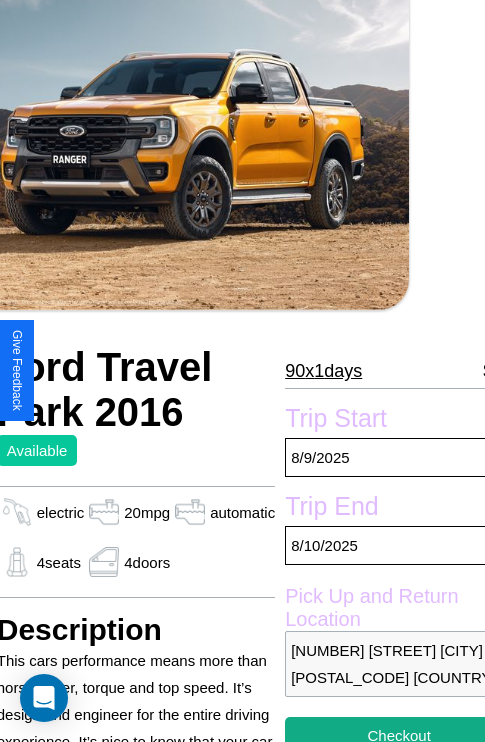 click on "90  x  1  days" at bounding box center [323, 371] 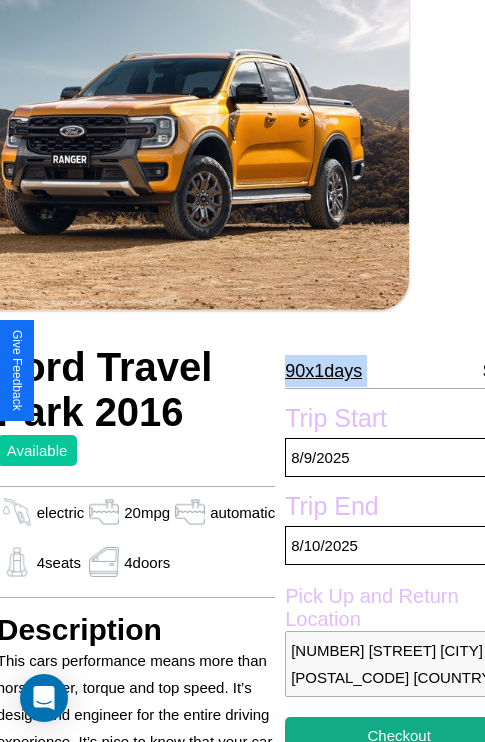 click on "90  x  1  days" at bounding box center [323, 371] 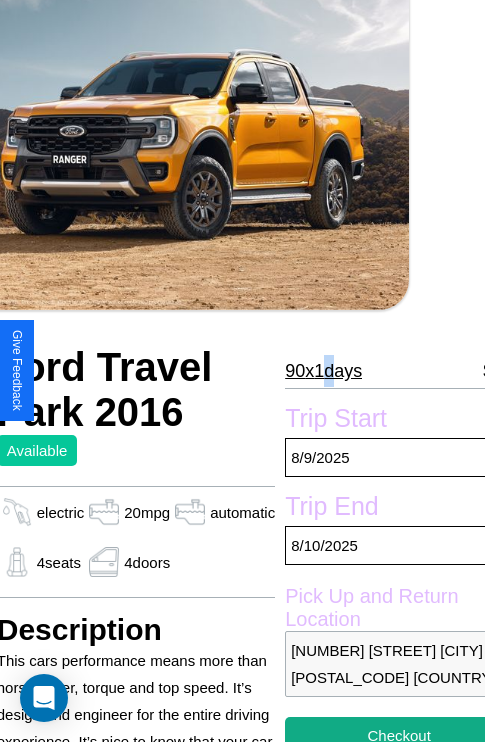 click on "90  x  1  days" at bounding box center [323, 371] 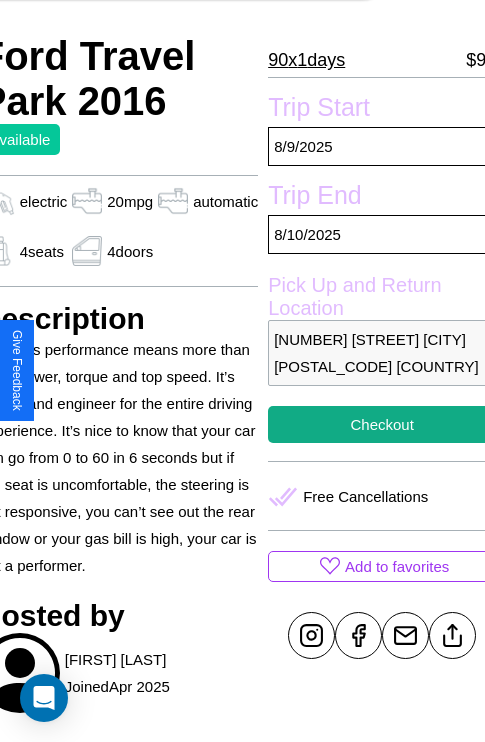 scroll, scrollTop: 497, scrollLeft: 96, axis: both 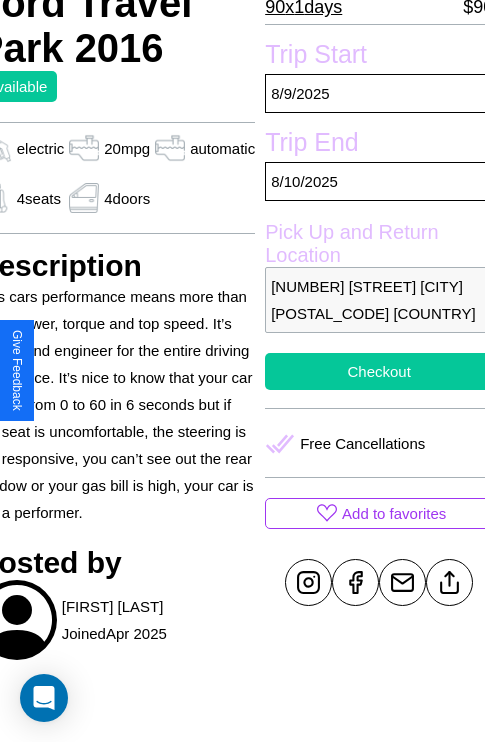 click on "Checkout" at bounding box center [379, 371] 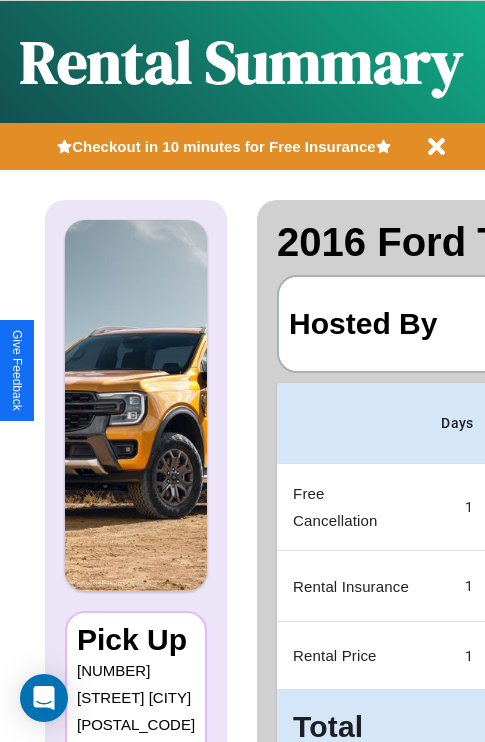 scroll, scrollTop: 0, scrollLeft: 378, axis: horizontal 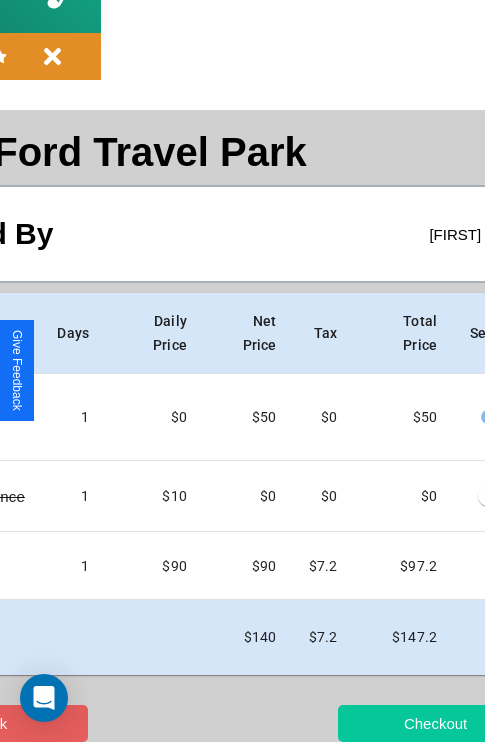 click on "Checkout" at bounding box center (435, 723) 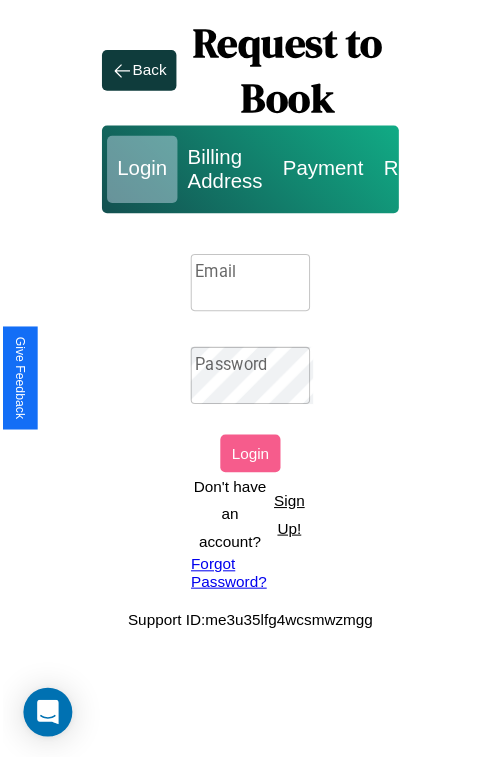 scroll, scrollTop: 0, scrollLeft: 0, axis: both 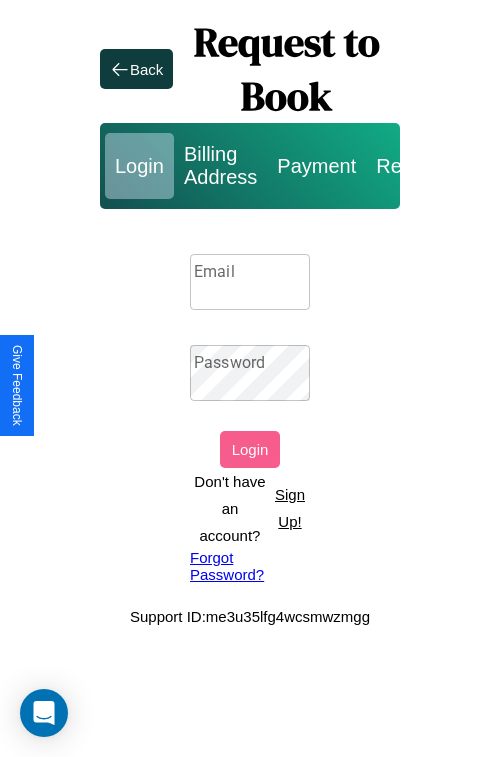 click on "Sign Up!" at bounding box center [290, 508] 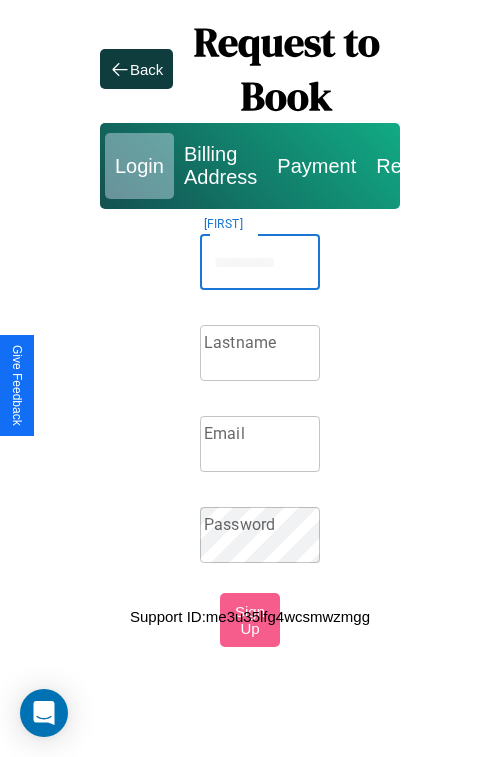 click on "Firstname" at bounding box center [260, 262] 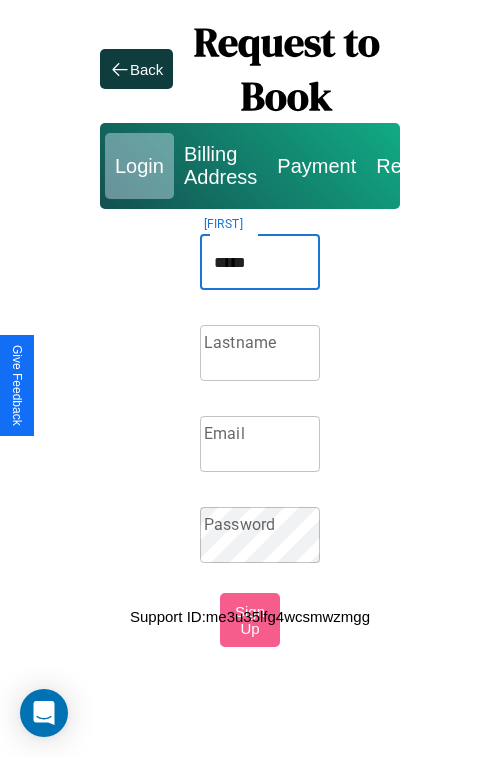 type on "*****" 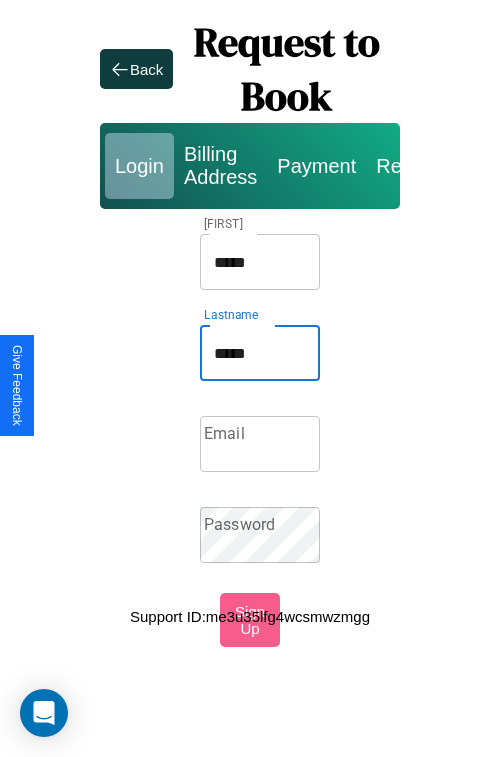 type on "*****" 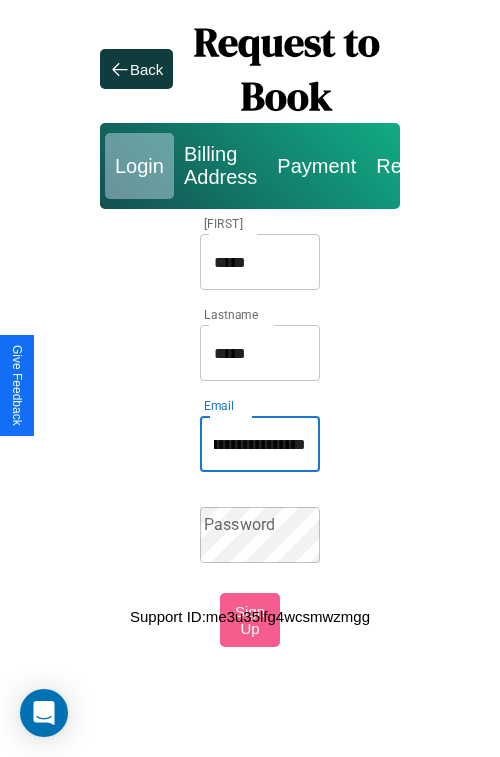 scroll, scrollTop: 0, scrollLeft: 81, axis: horizontal 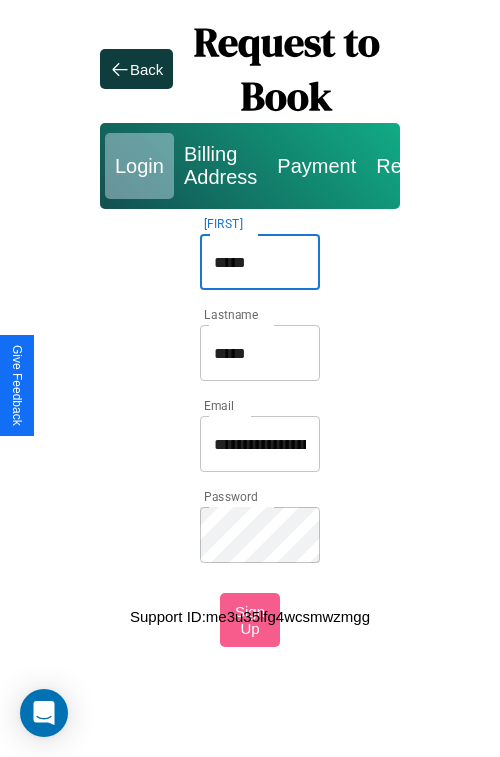 click on "*****" at bounding box center (260, 262) 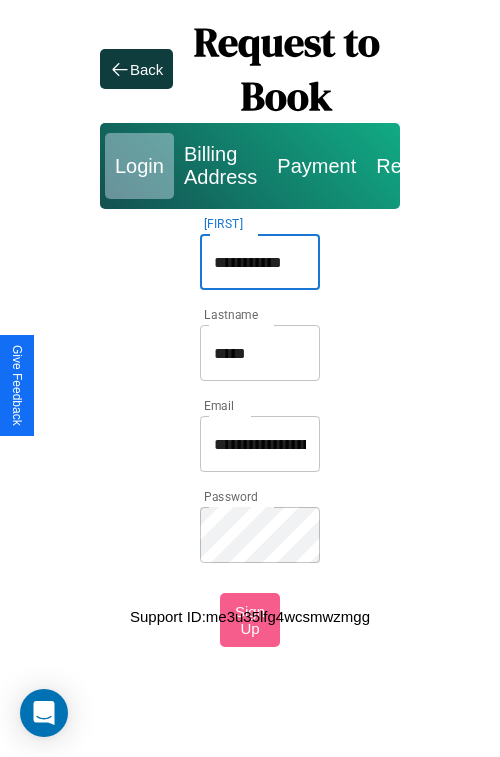 type on "**********" 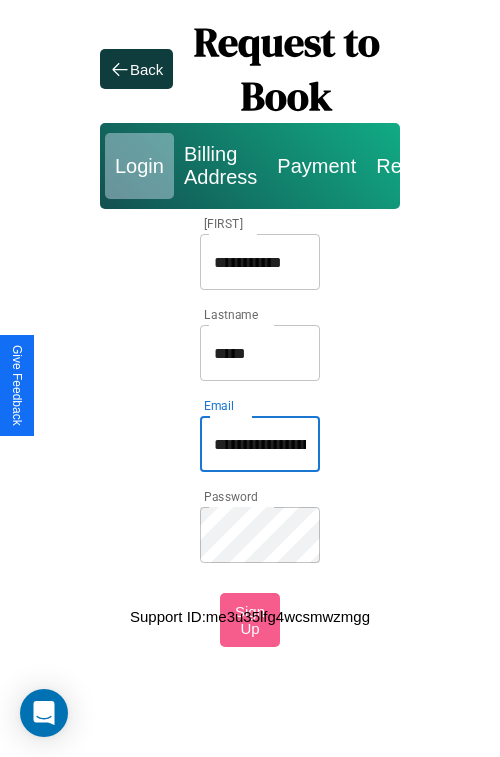 click on "**********" at bounding box center (260, 444) 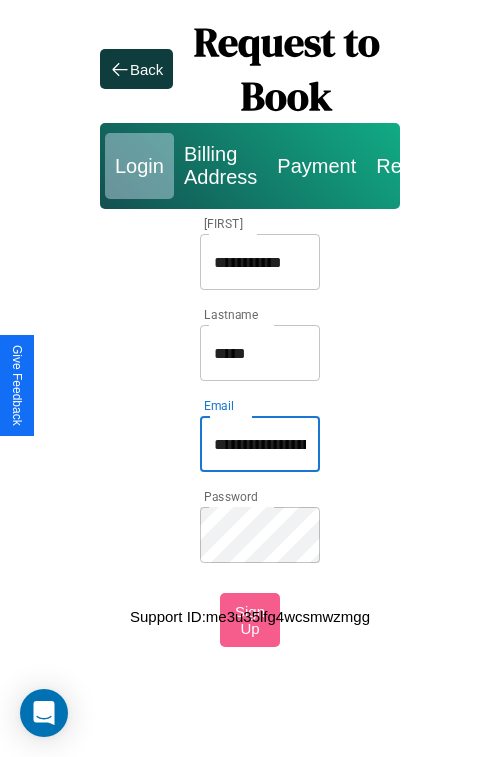 type on "**********" 